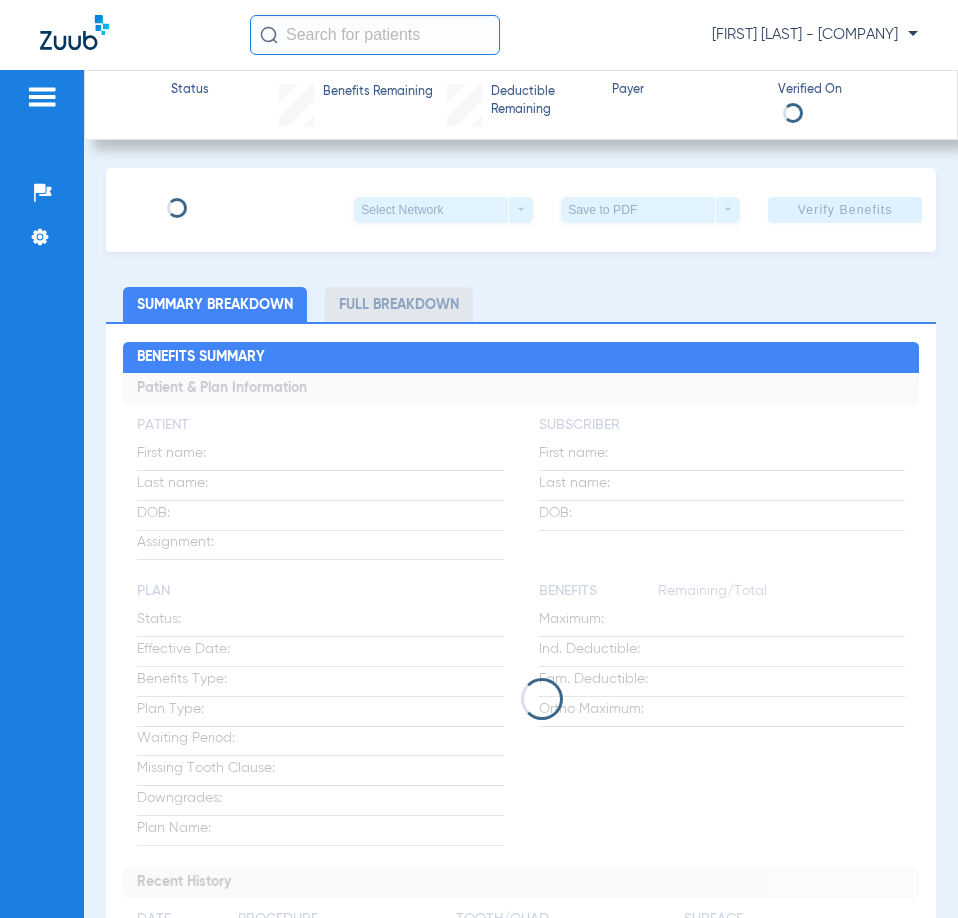 scroll, scrollTop: 0, scrollLeft: 0, axis: both 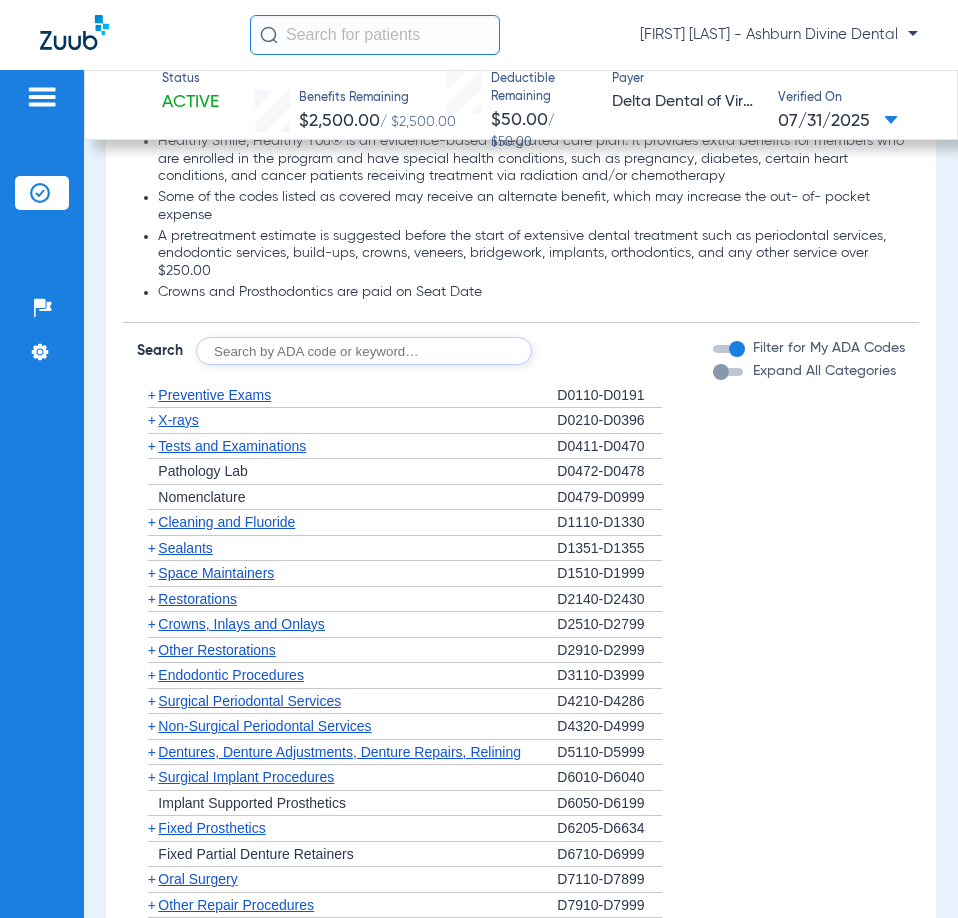click on "X-rays" 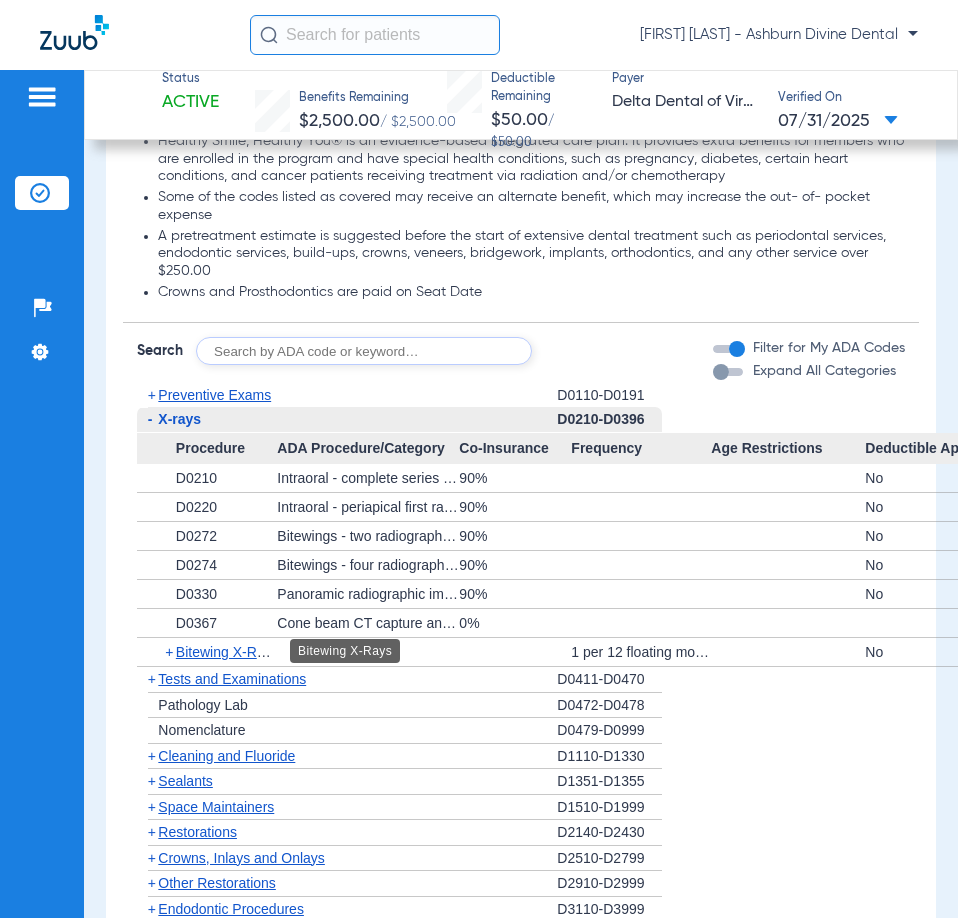 click on "Bitewing X-Rays" 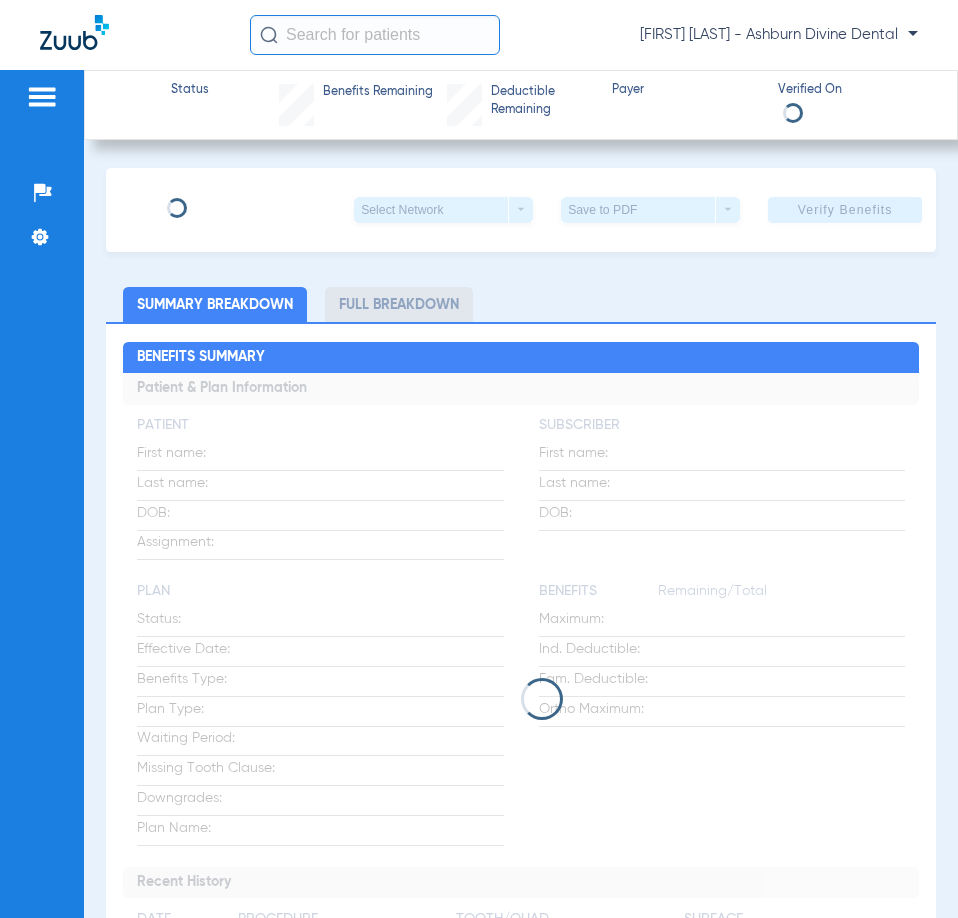 scroll, scrollTop: 0, scrollLeft: 0, axis: both 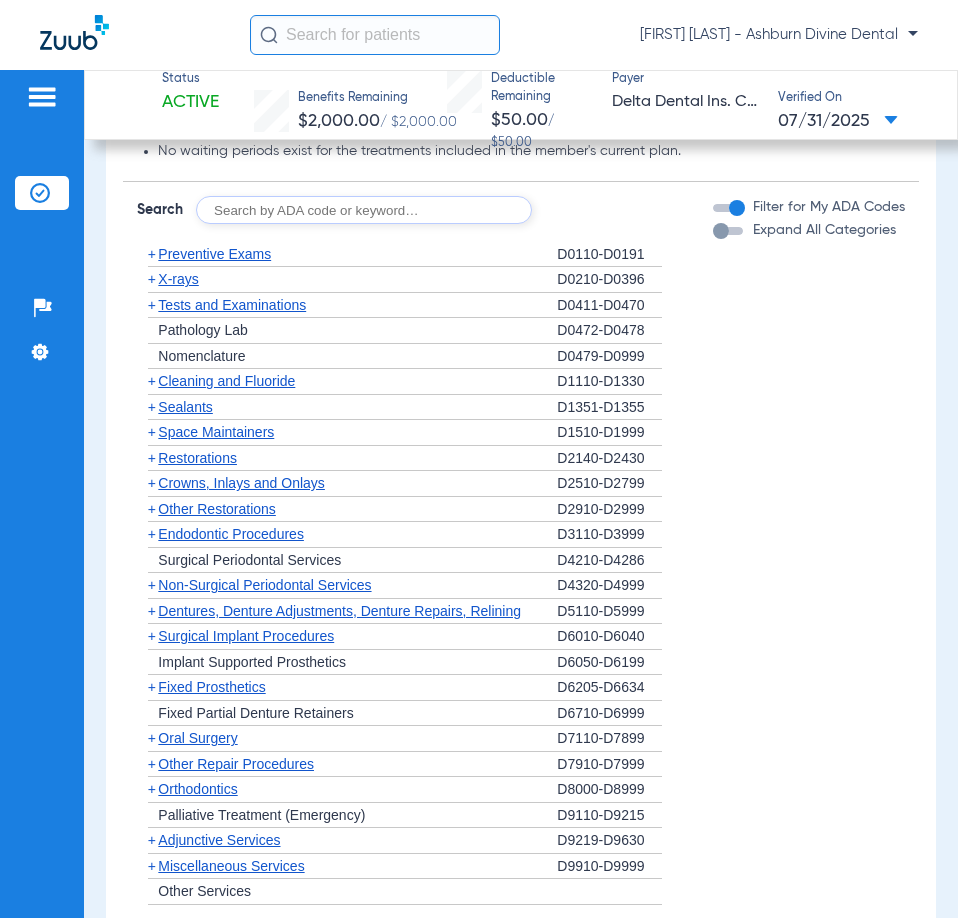 click on "X-rays" 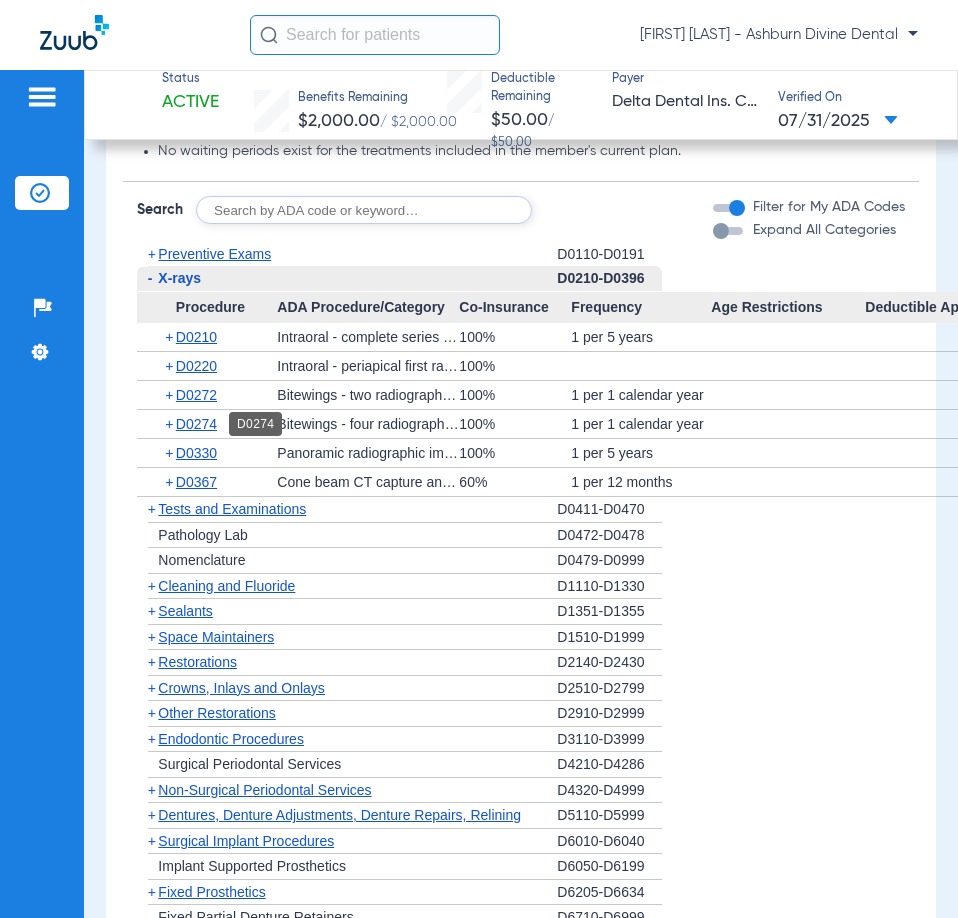 click on "D0274" 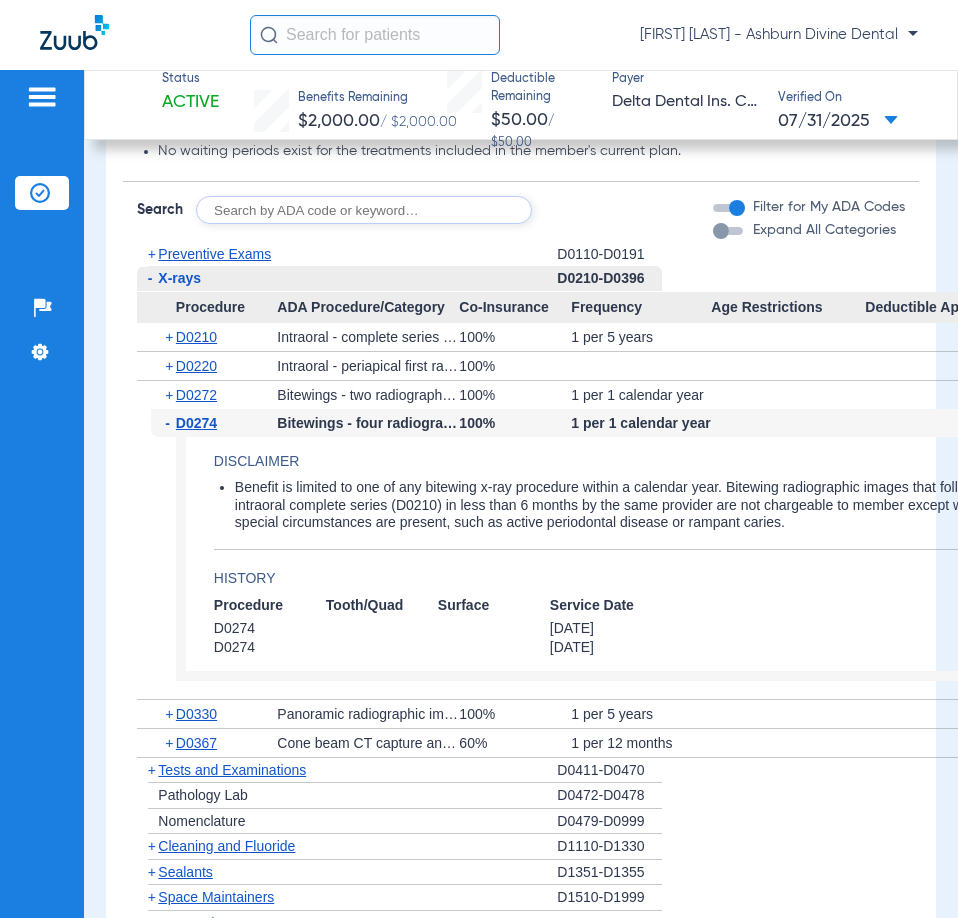 click on "D0330" 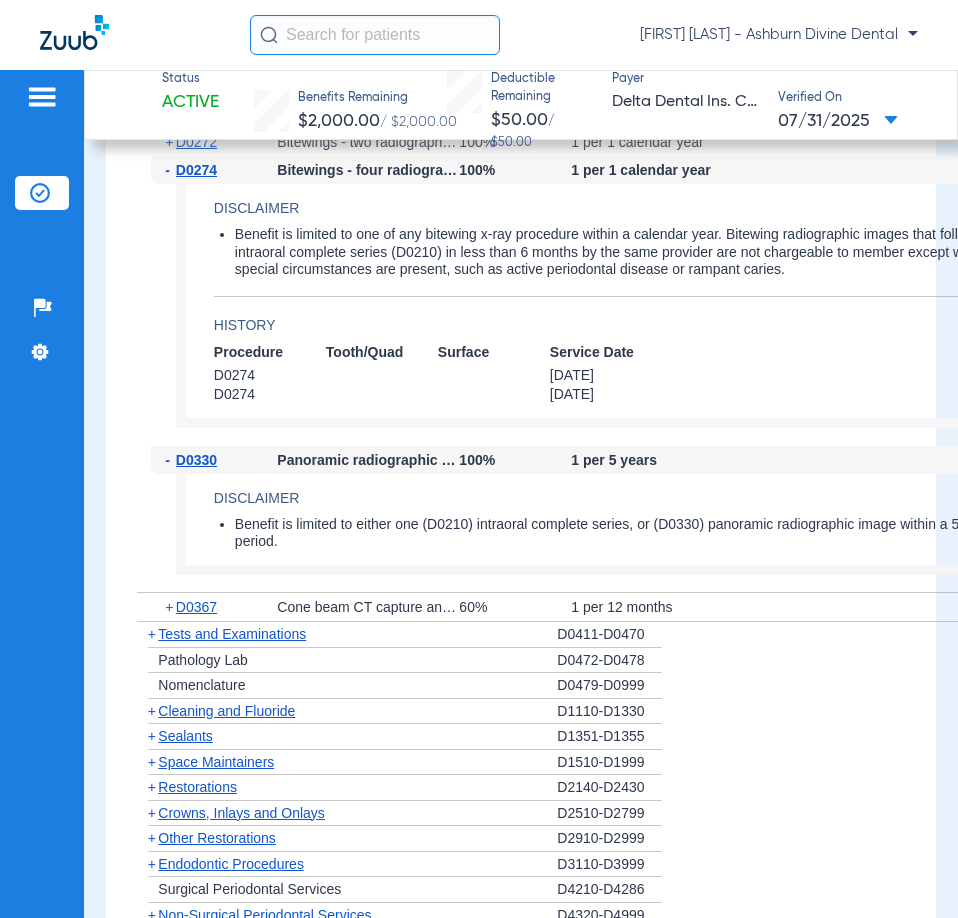 scroll, scrollTop: 2200, scrollLeft: 0, axis: vertical 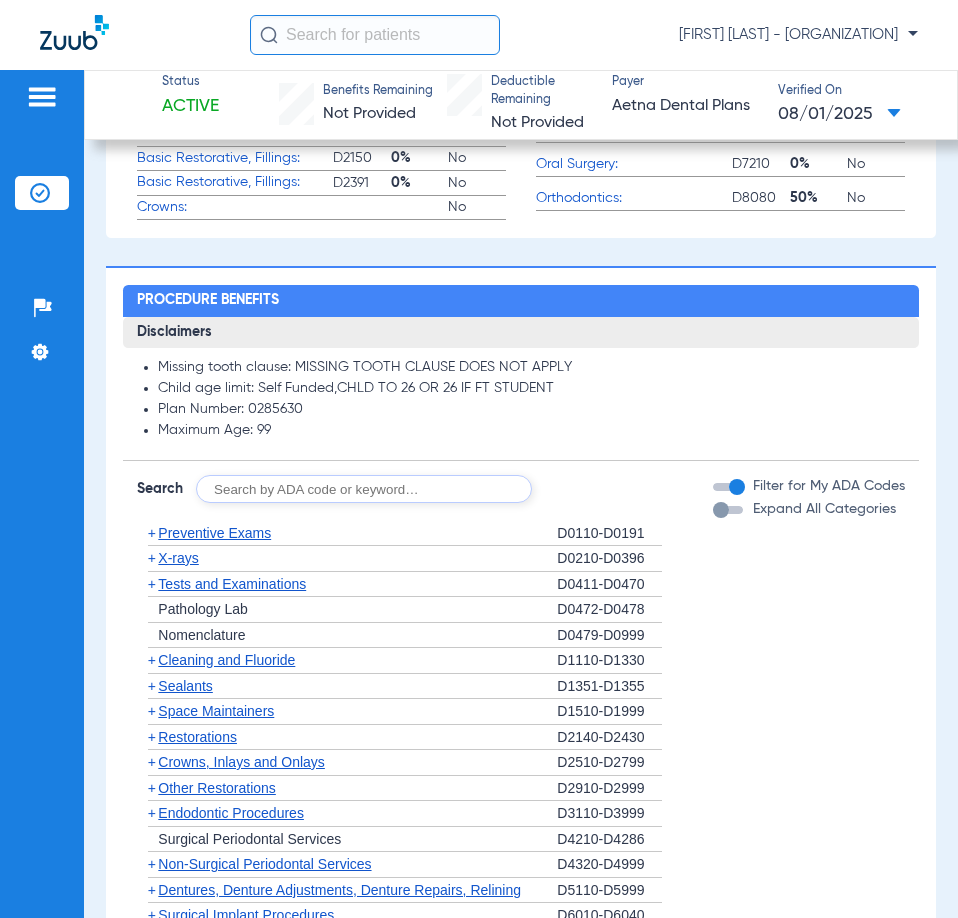 click on "X-rays" 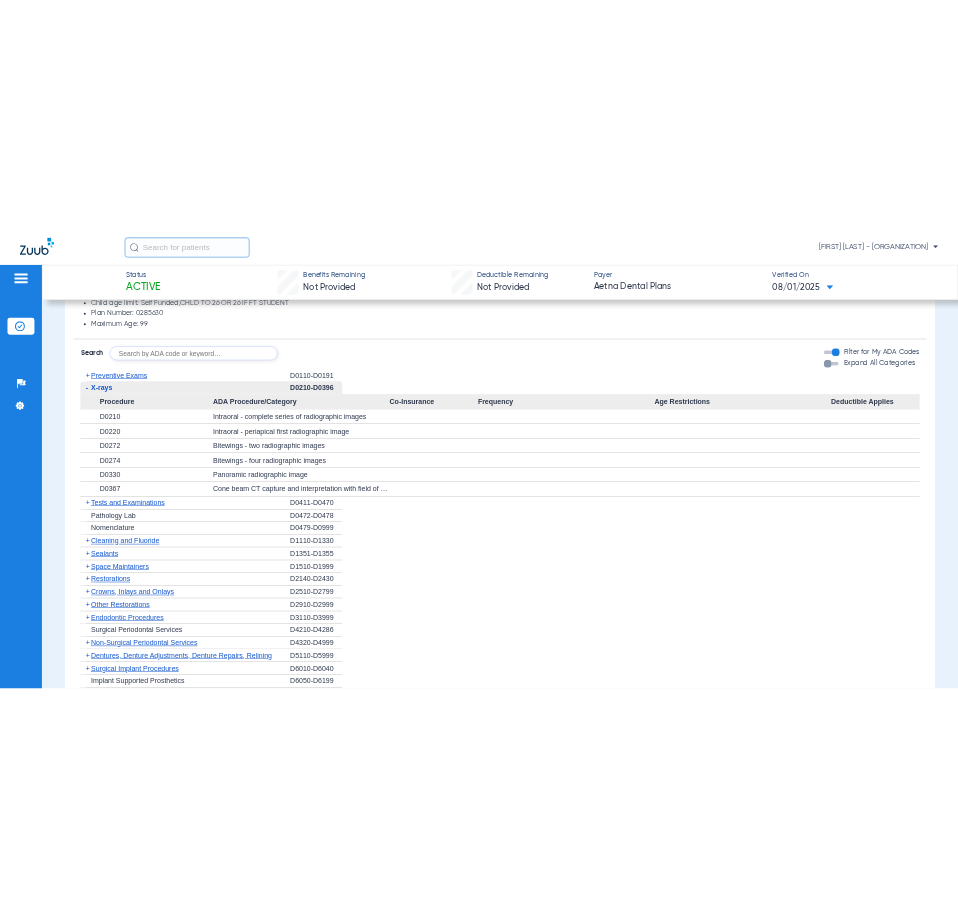 scroll, scrollTop: 1100, scrollLeft: 0, axis: vertical 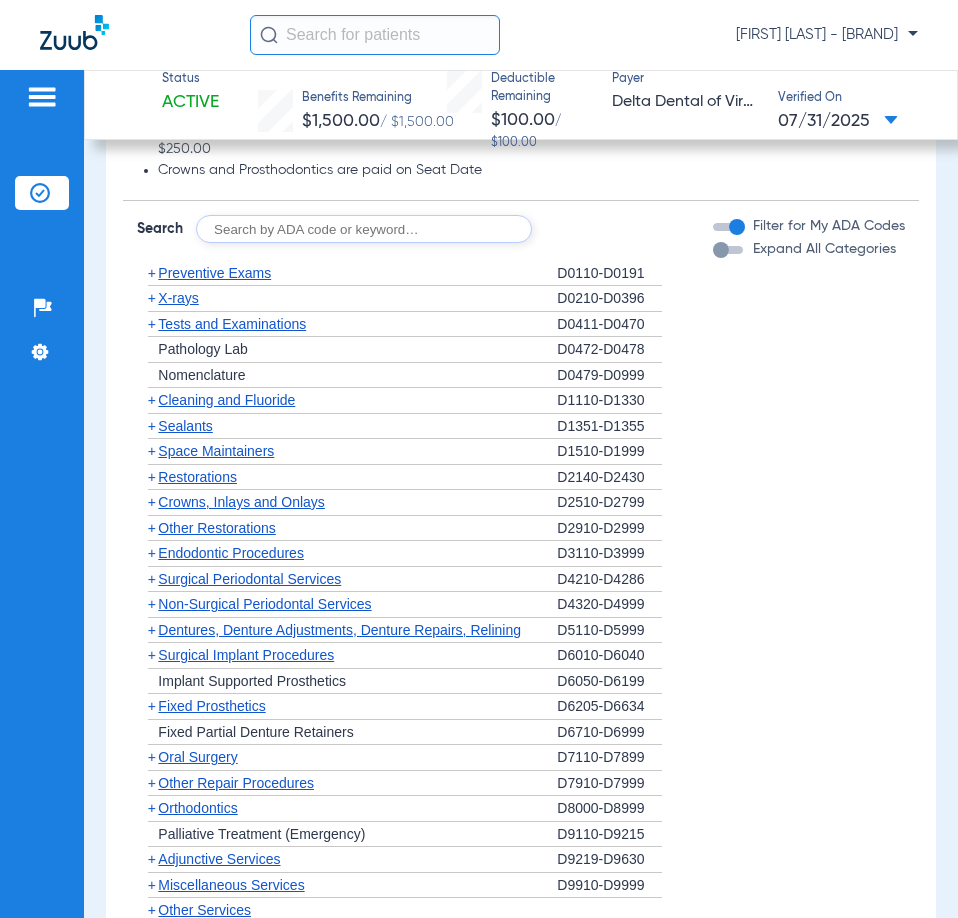 click on "X-rays" 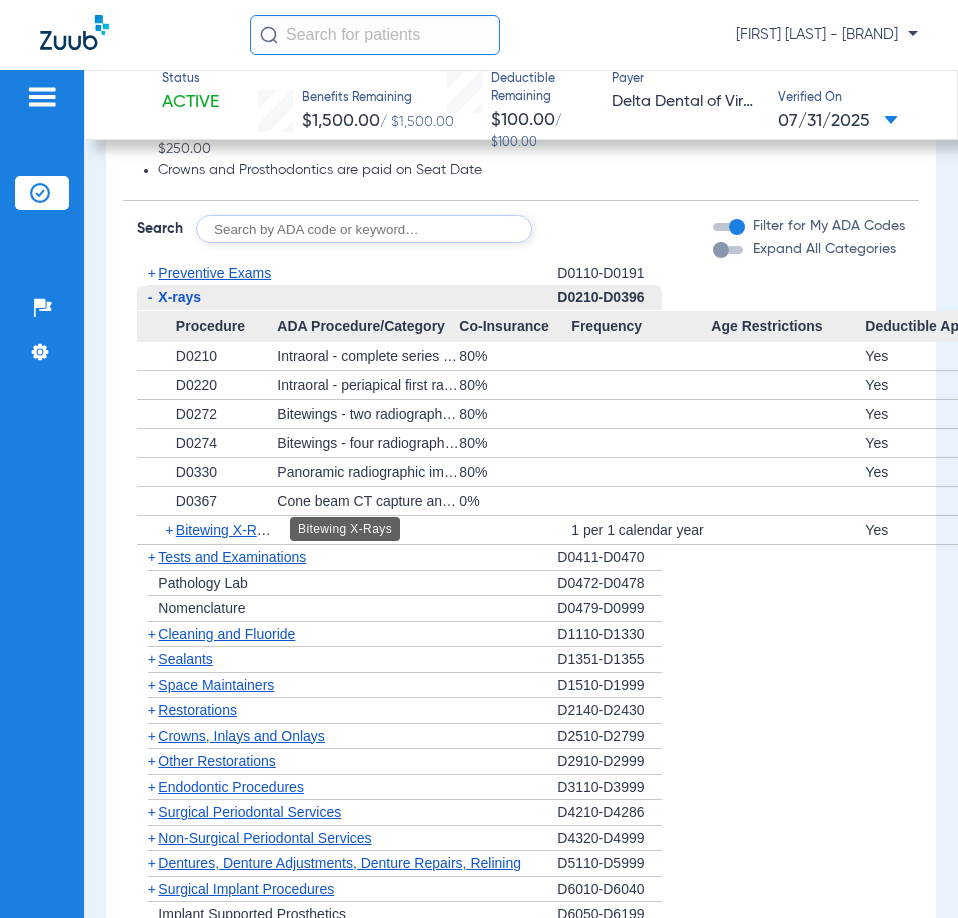 click on "Bitewing X-Rays" 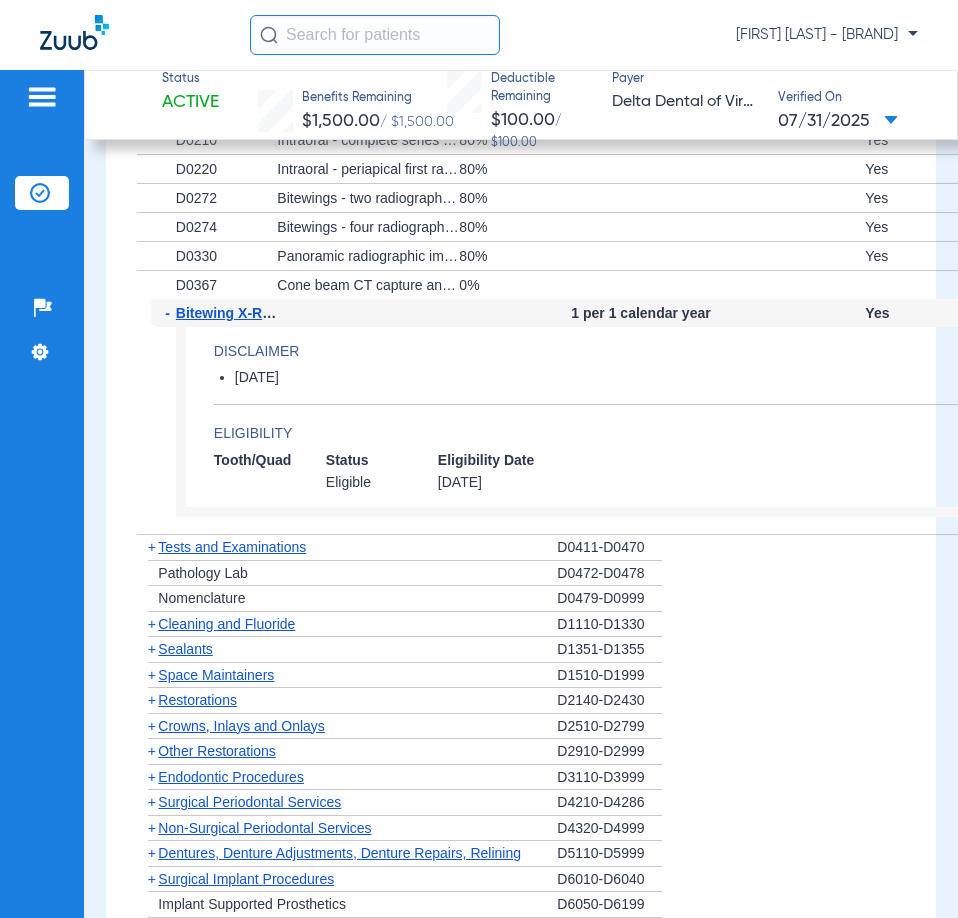 scroll, scrollTop: 1900, scrollLeft: 0, axis: vertical 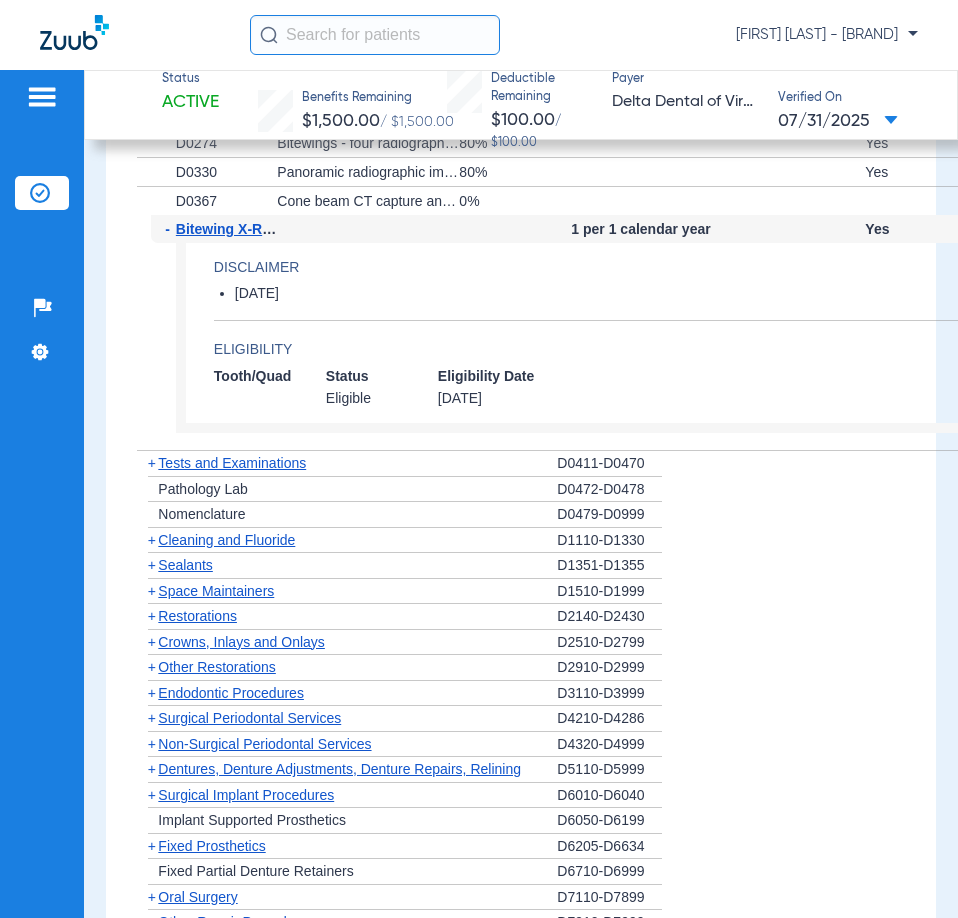 click on "Cleaning and Fluoride" 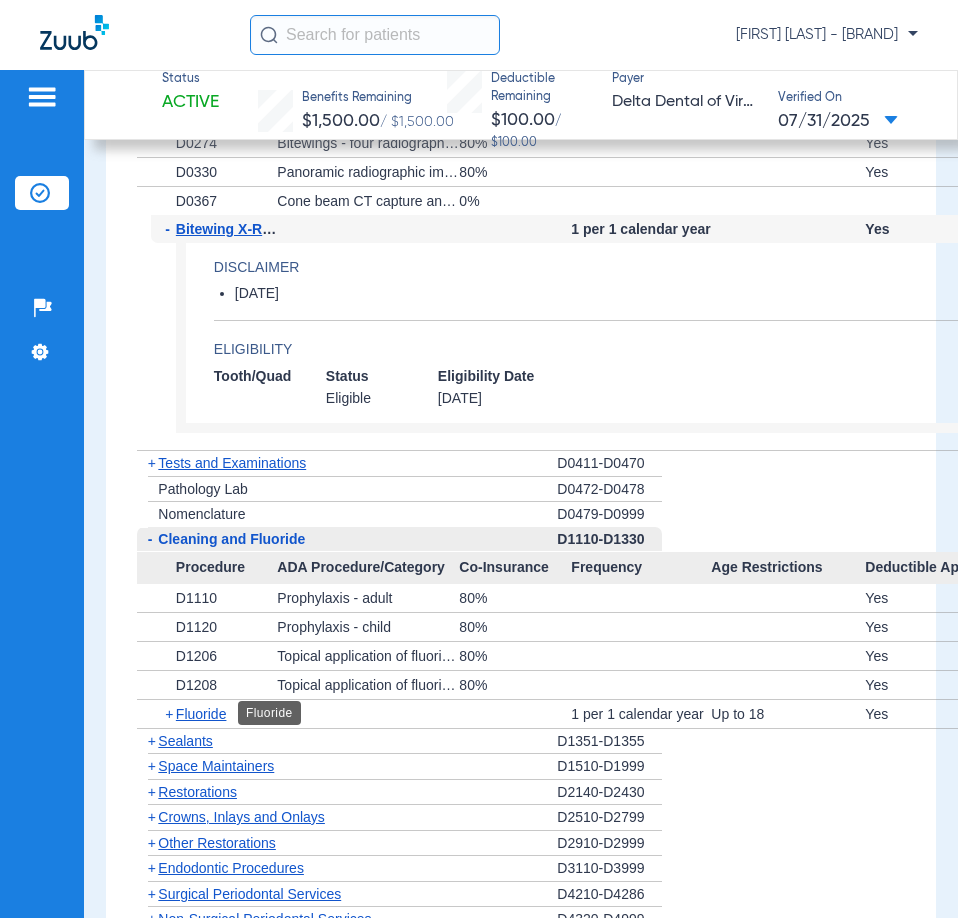 click on "Fluoride" 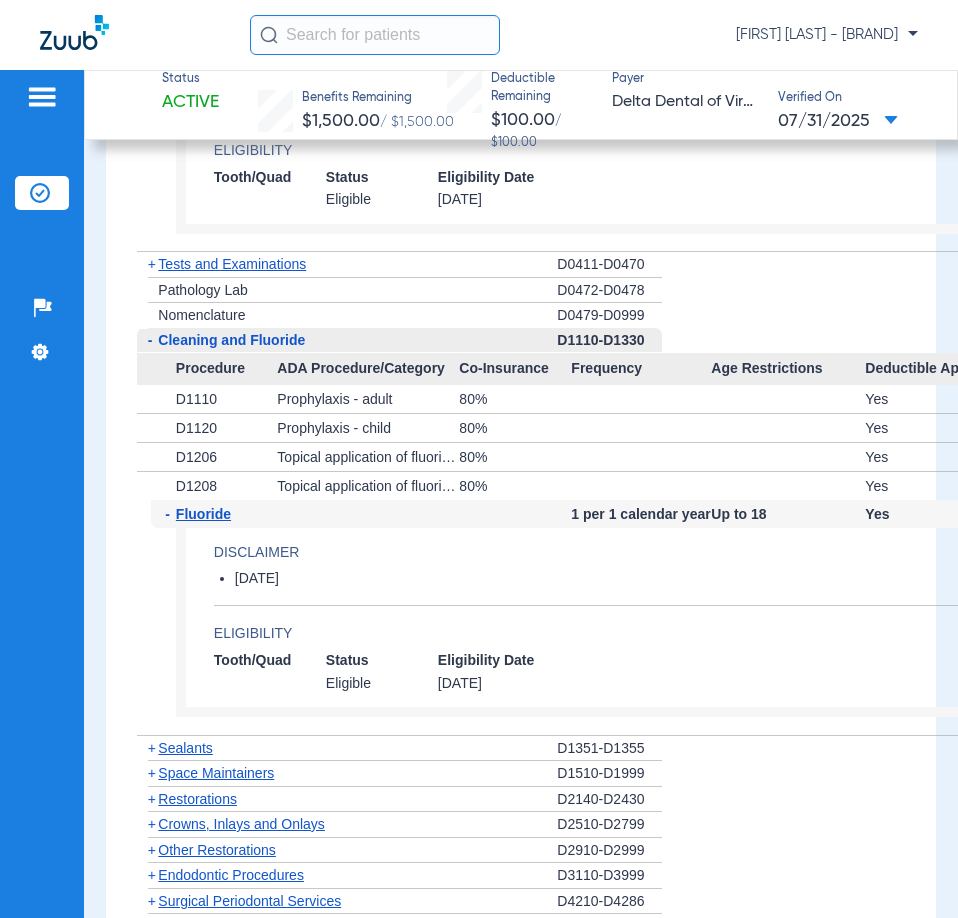 scroll, scrollTop: 2100, scrollLeft: 0, axis: vertical 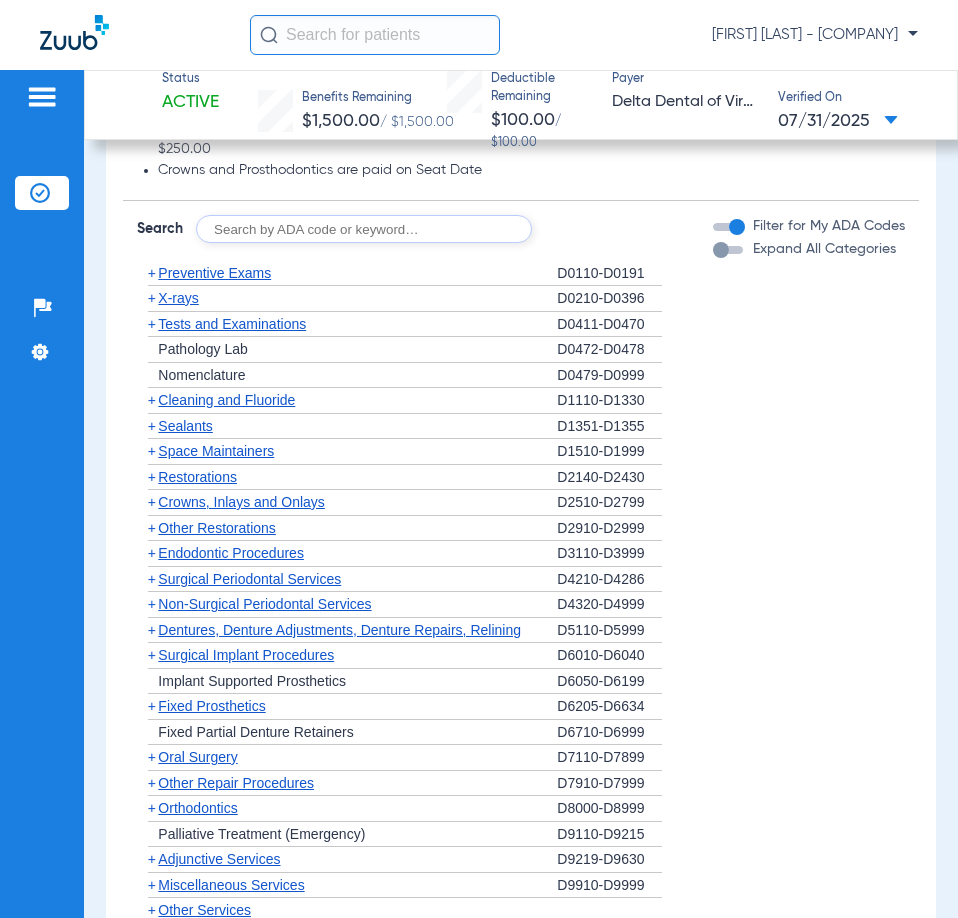 click on "Cleaning and Fluoride" 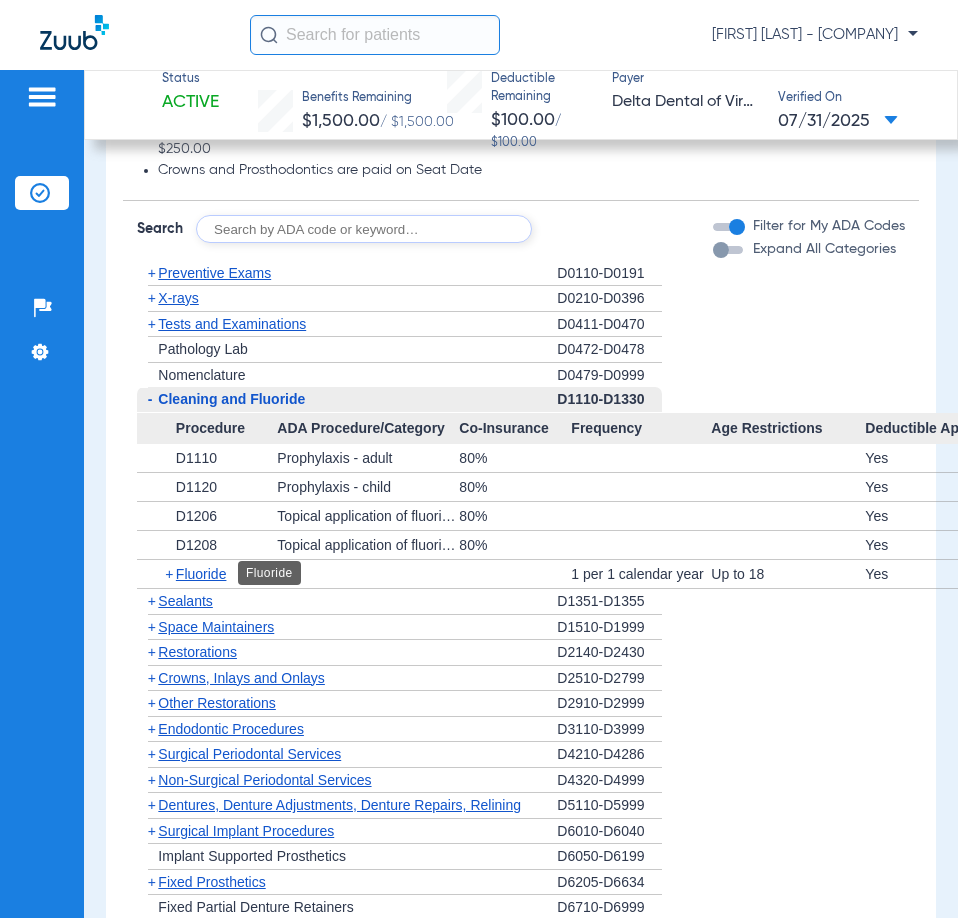 click on "Fluoride" 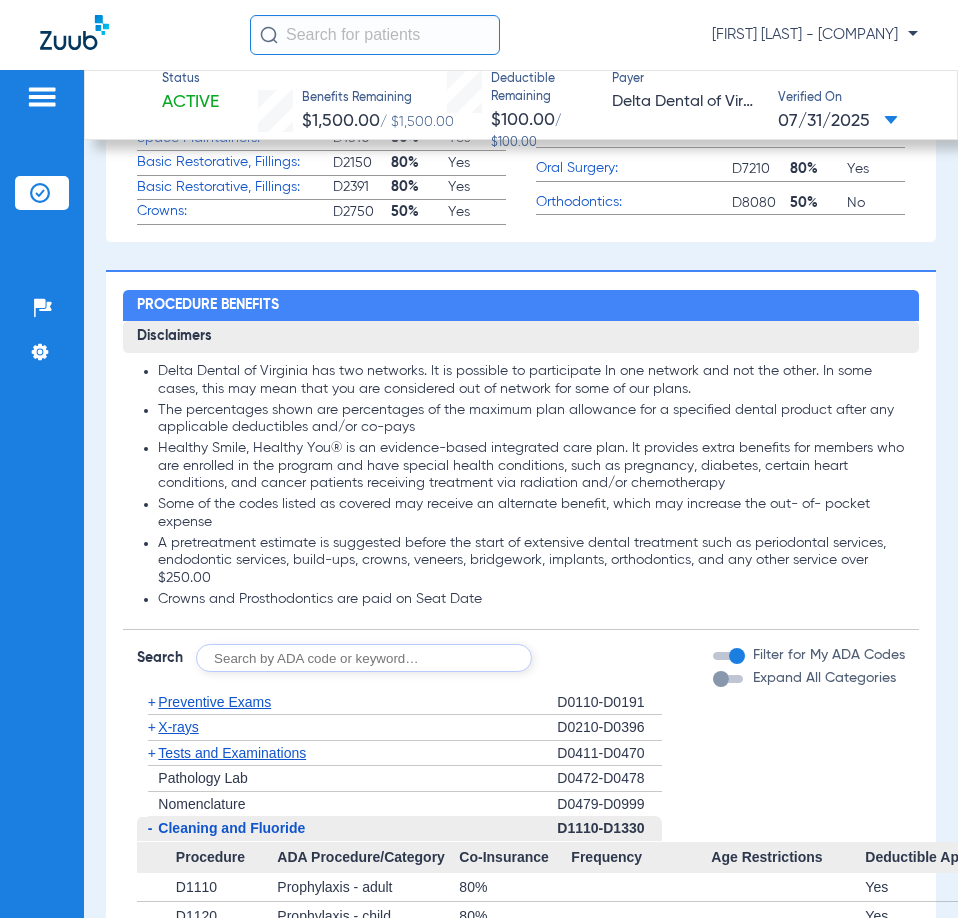 scroll, scrollTop: 1600, scrollLeft: 0, axis: vertical 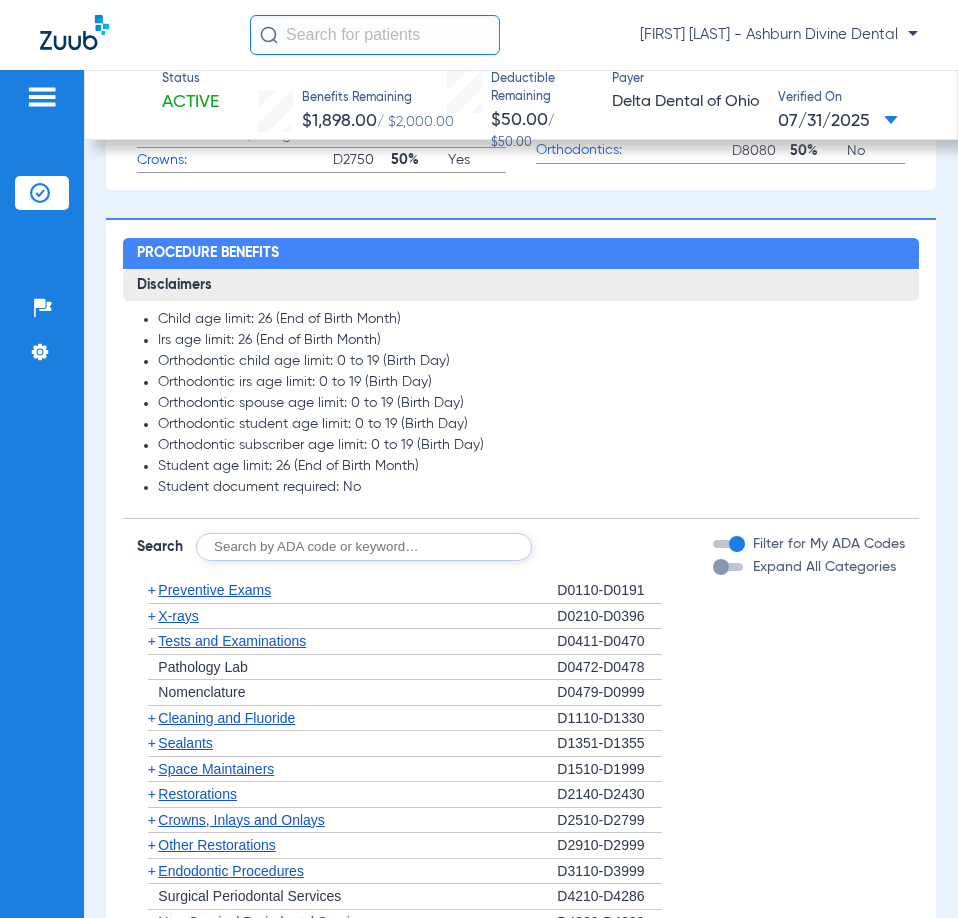 click on "X-rays" 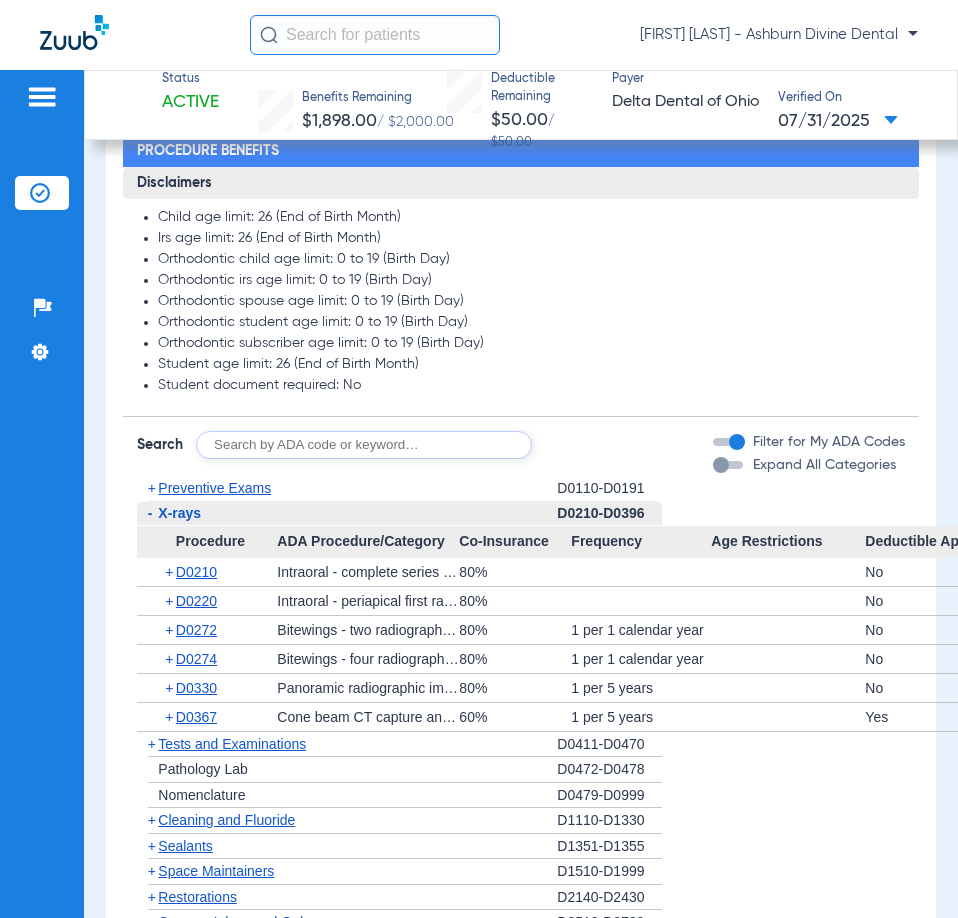 scroll, scrollTop: 1700, scrollLeft: 0, axis: vertical 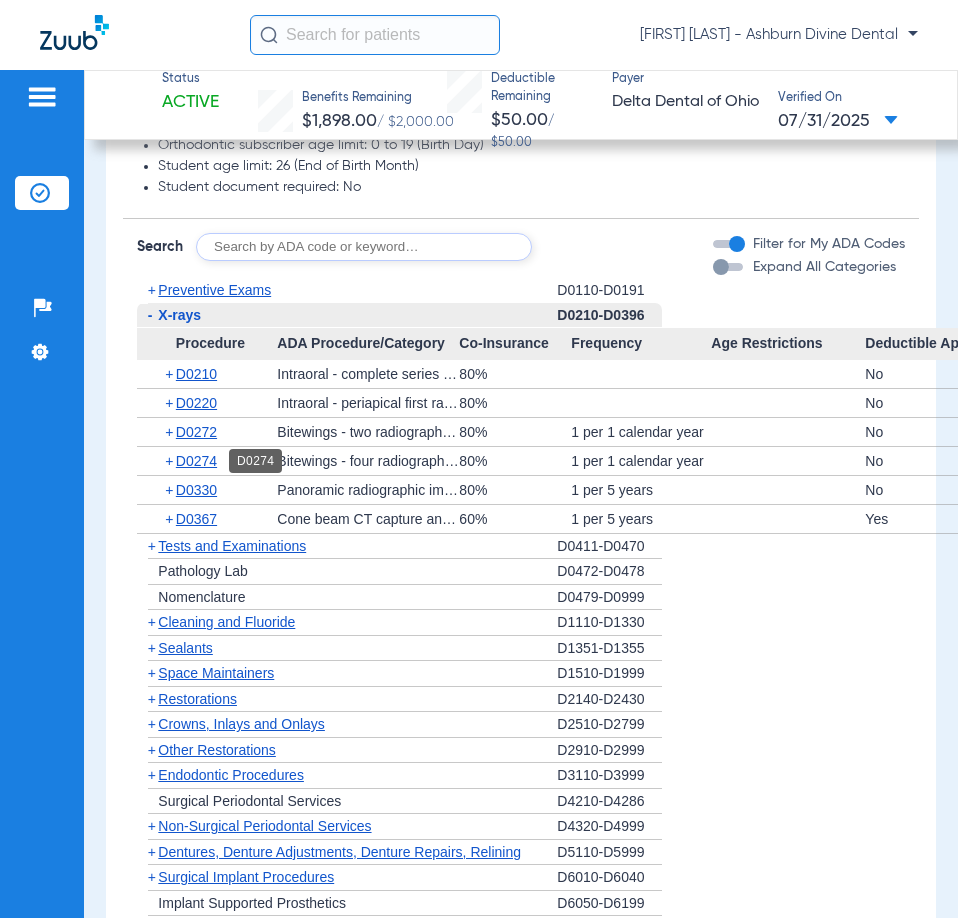click on "D0274" 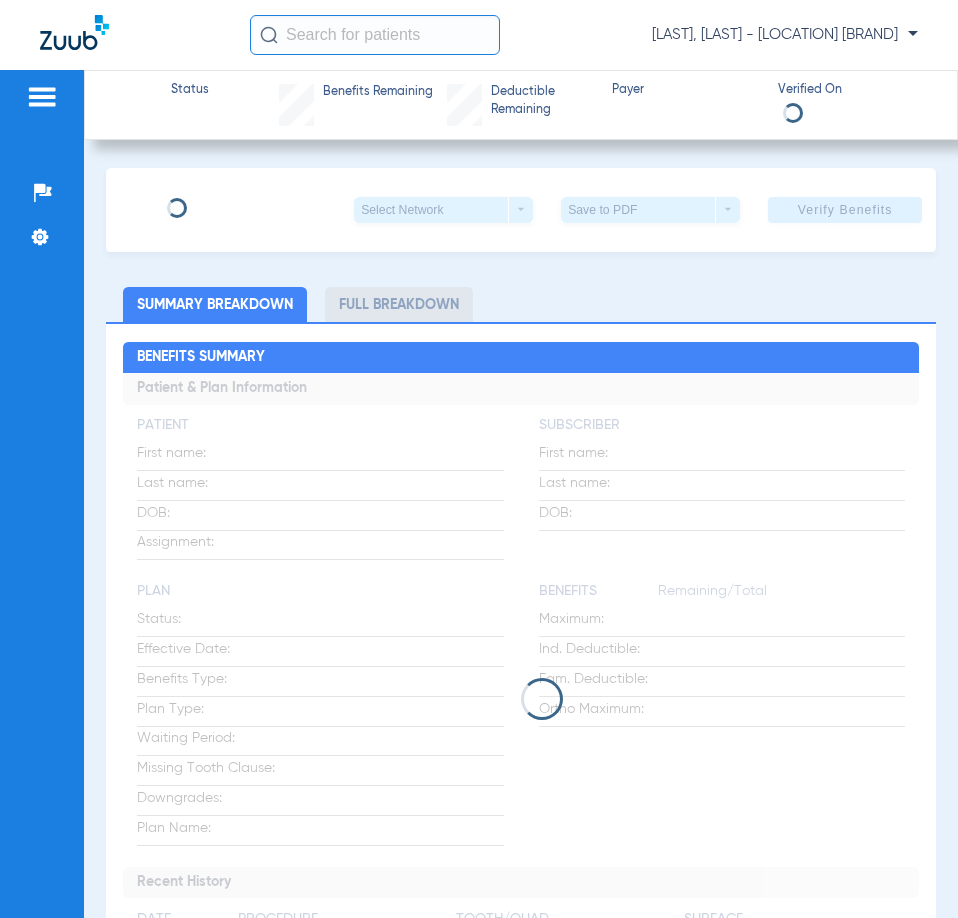 scroll, scrollTop: 0, scrollLeft: 0, axis: both 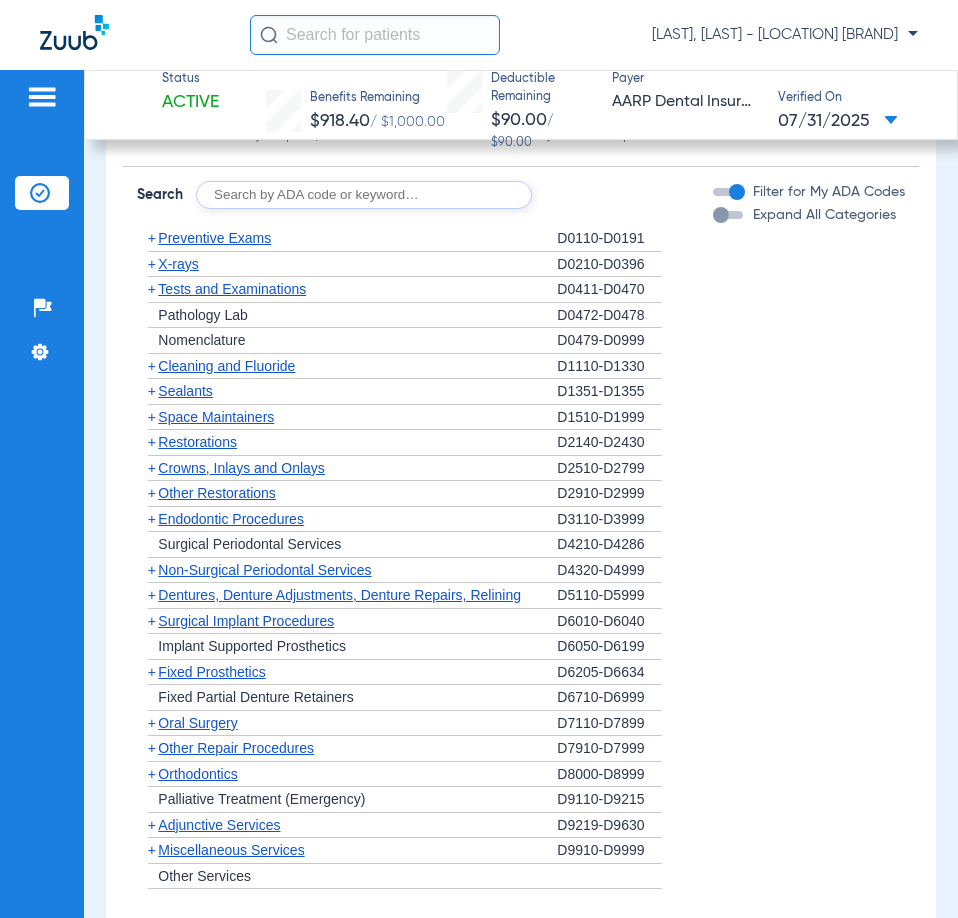 click on "X-rays" 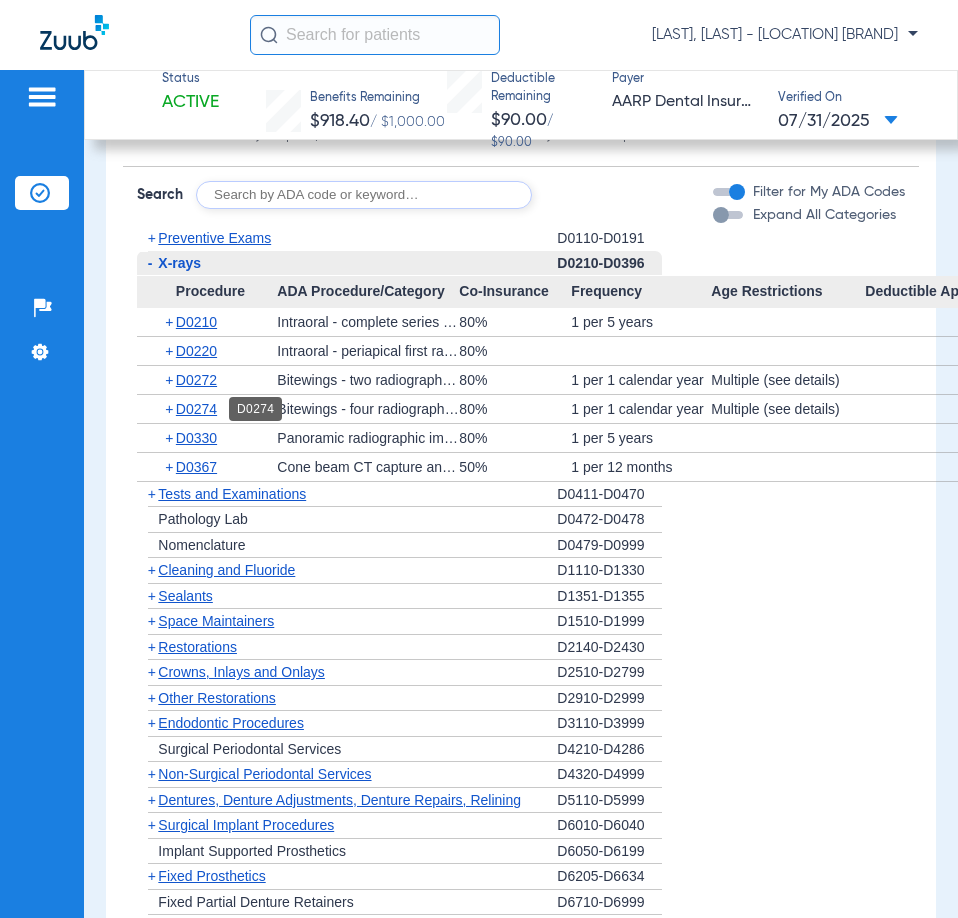 click on "D0274" 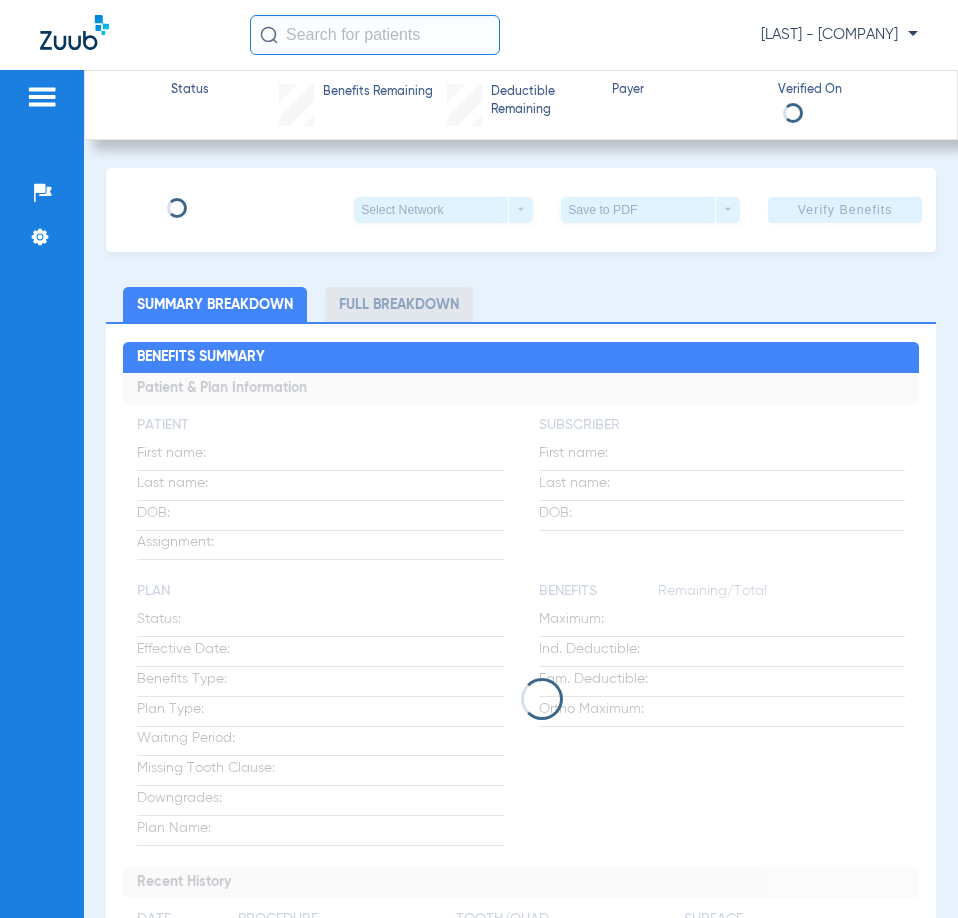 scroll, scrollTop: 0, scrollLeft: 0, axis: both 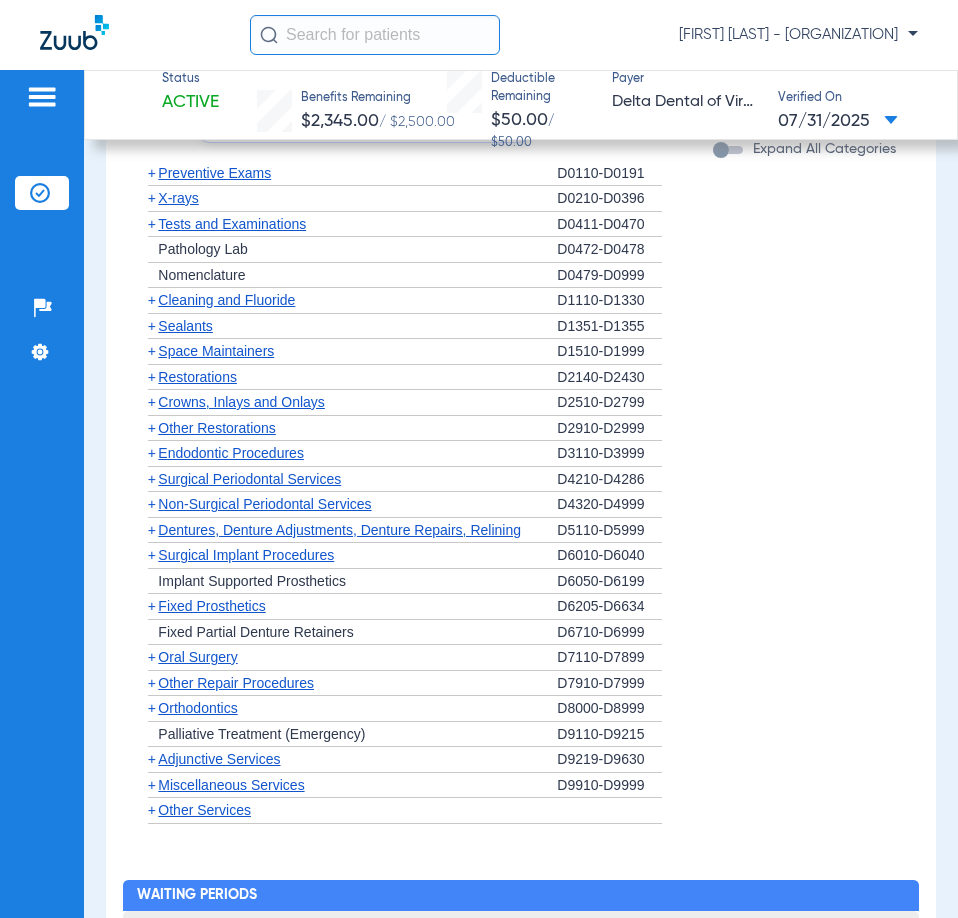 click on "X-rays" 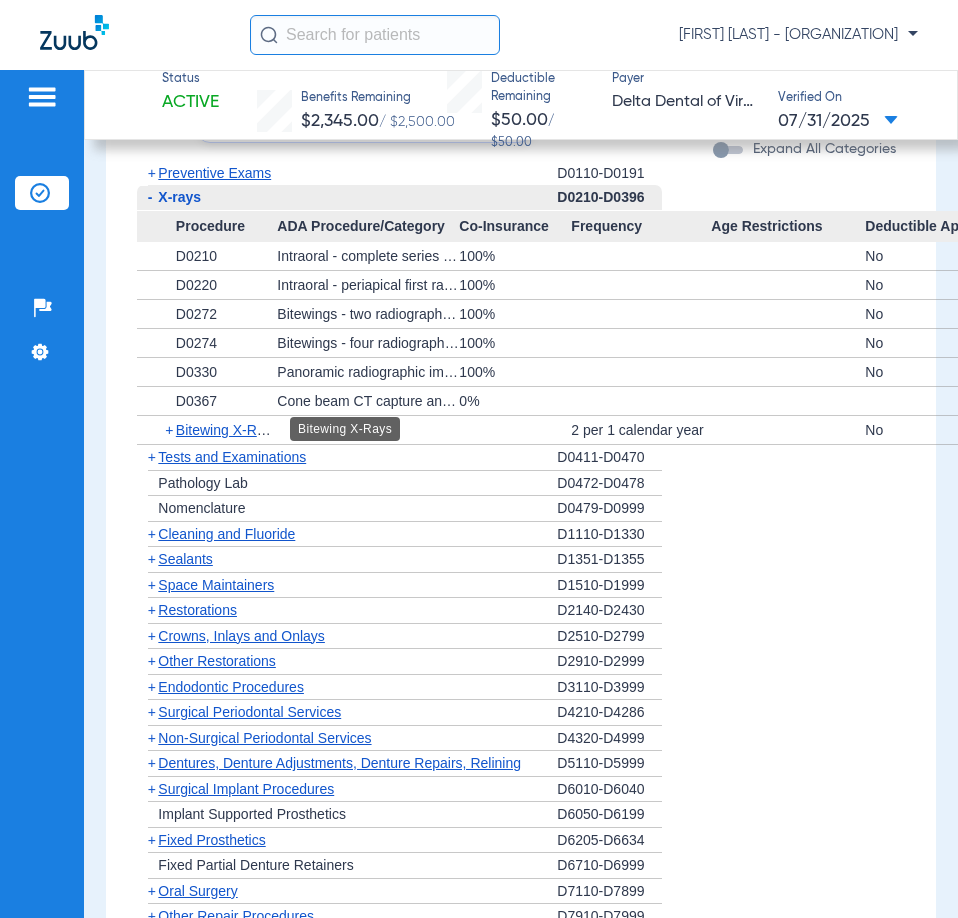 click on "Bitewing X-Rays" 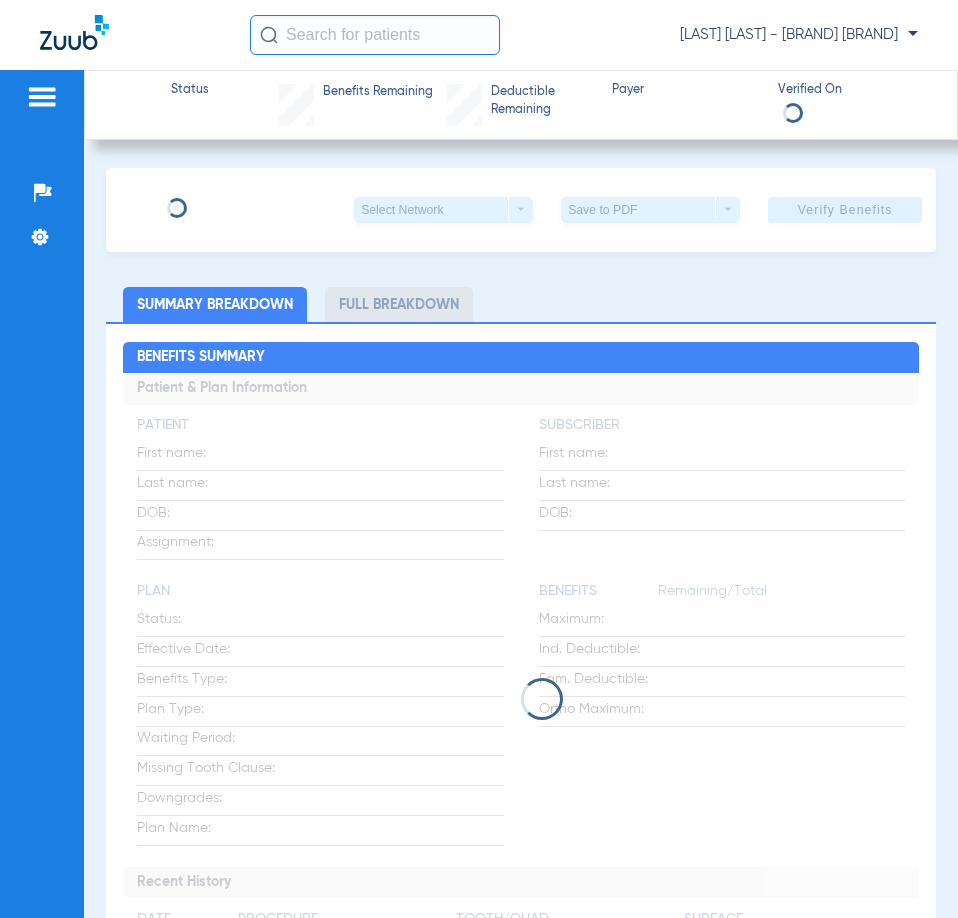 scroll, scrollTop: 0, scrollLeft: 0, axis: both 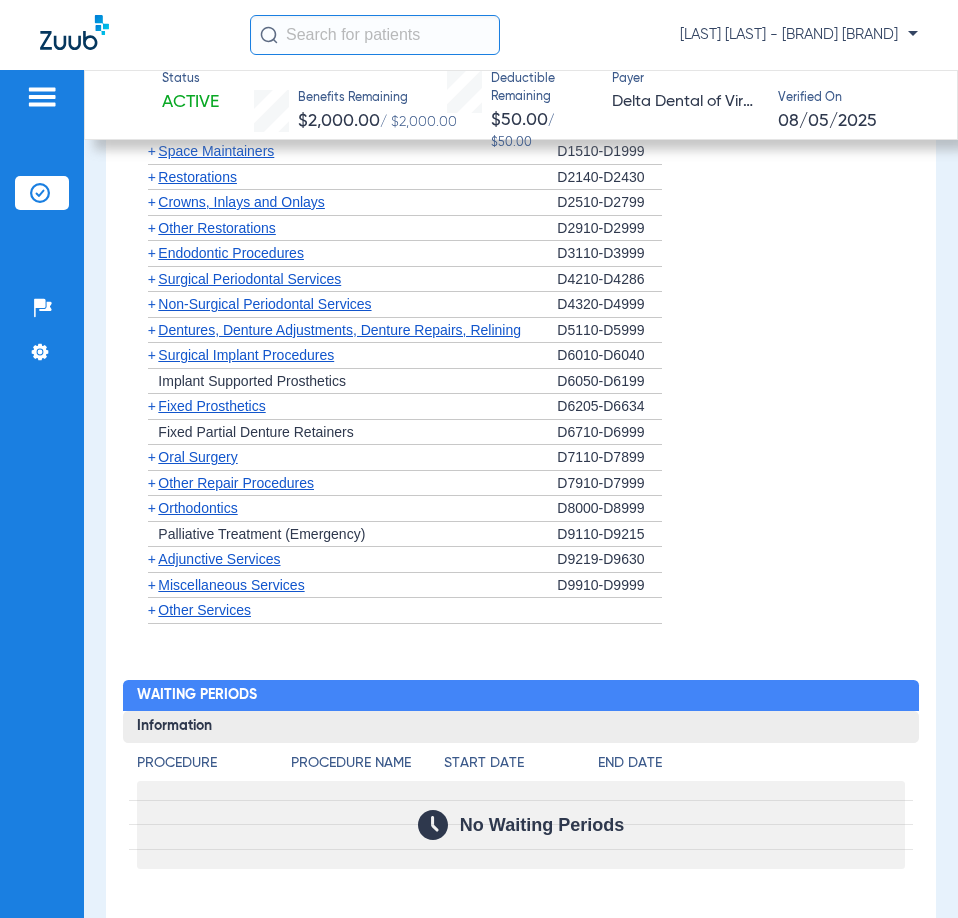 click on "Orthodontics" 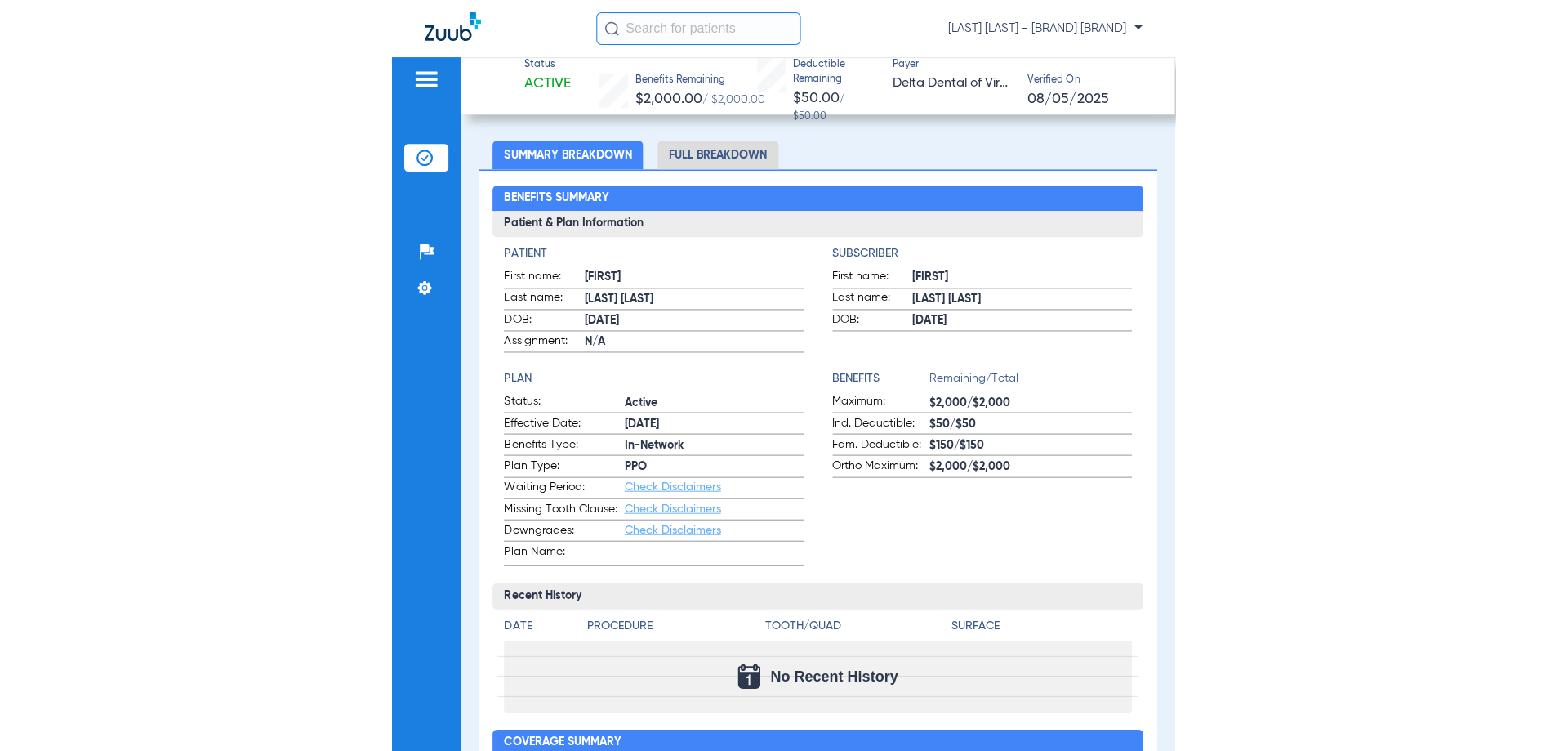 scroll, scrollTop: 0, scrollLeft: 0, axis: both 